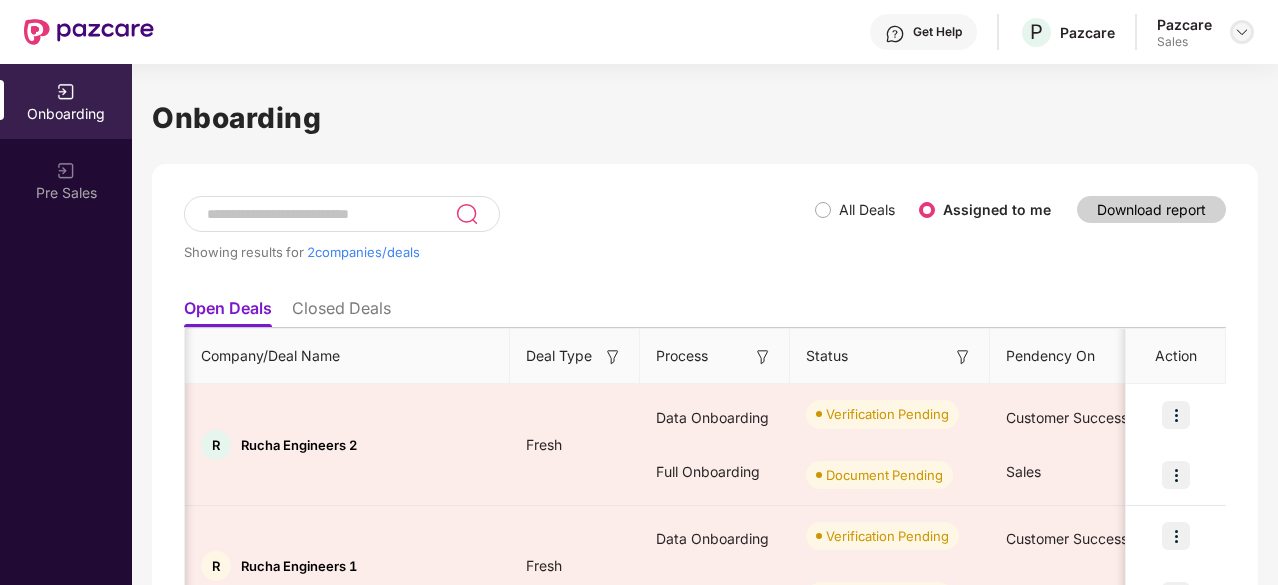 scroll, scrollTop: 0, scrollLeft: 0, axis: both 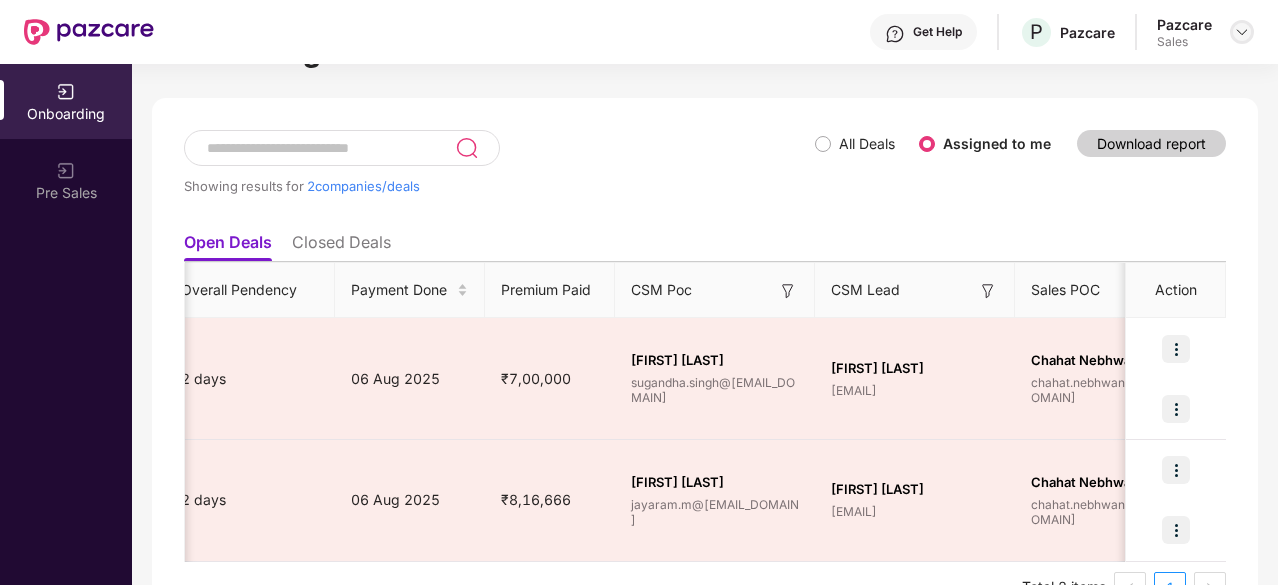 click at bounding box center [1242, 32] 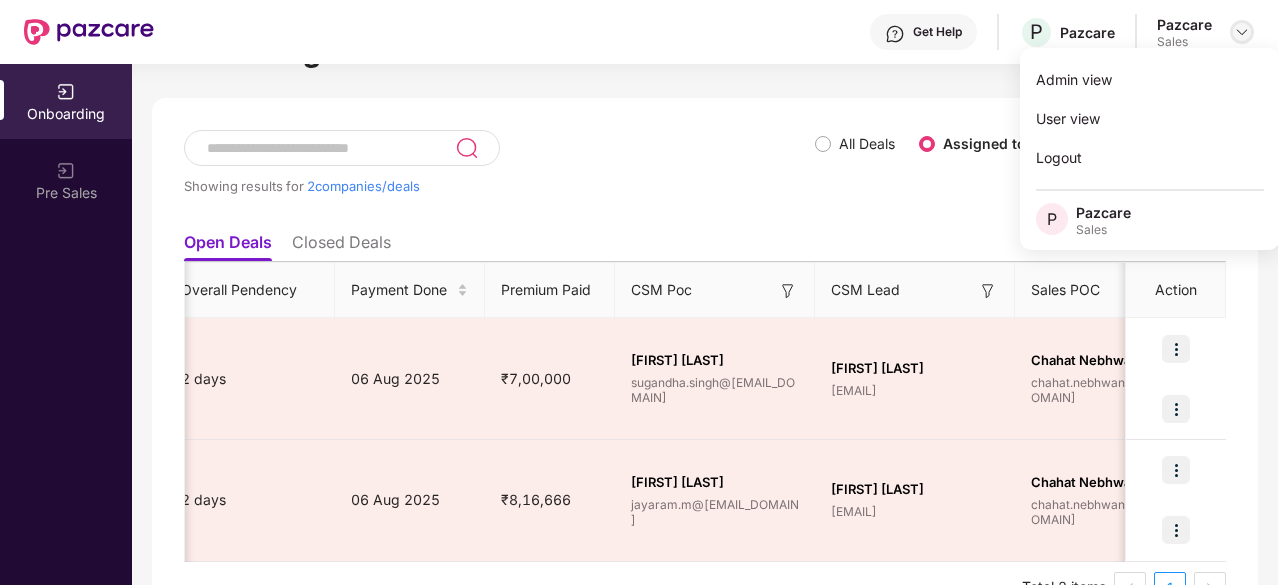 click at bounding box center [1242, 32] 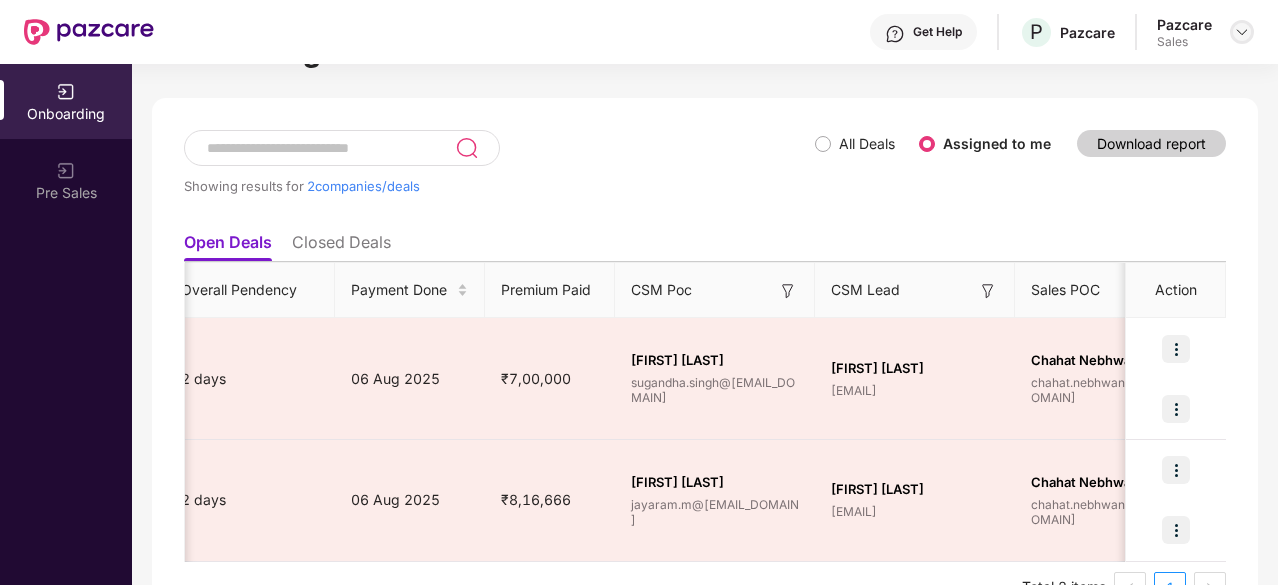 click at bounding box center [1242, 32] 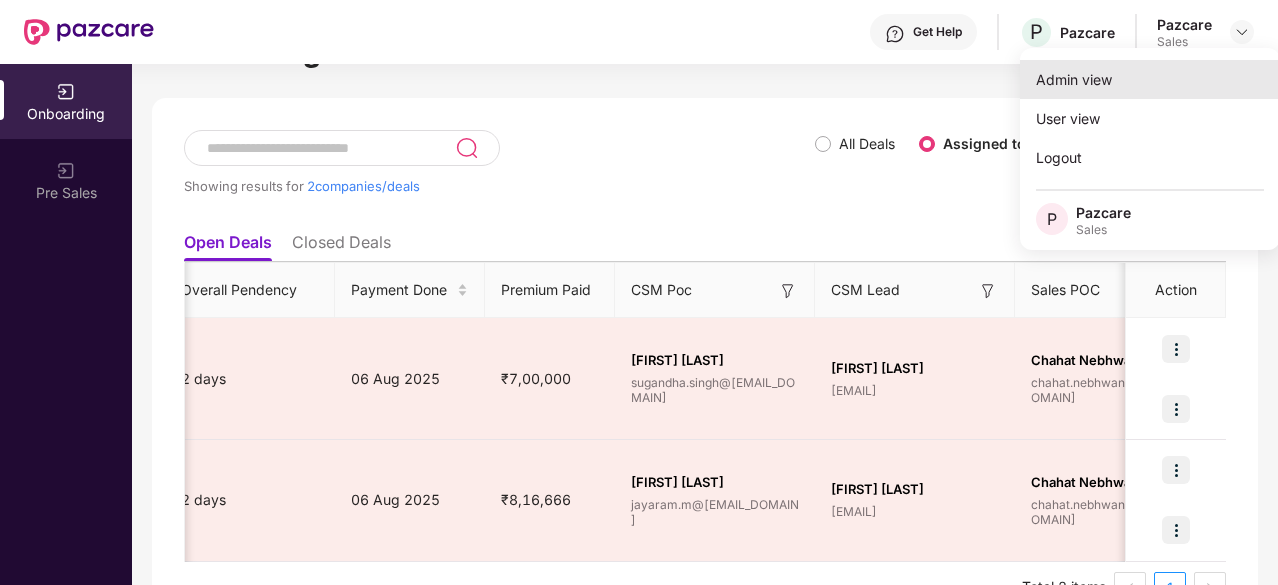 click on "Admin view" at bounding box center [1150, 79] 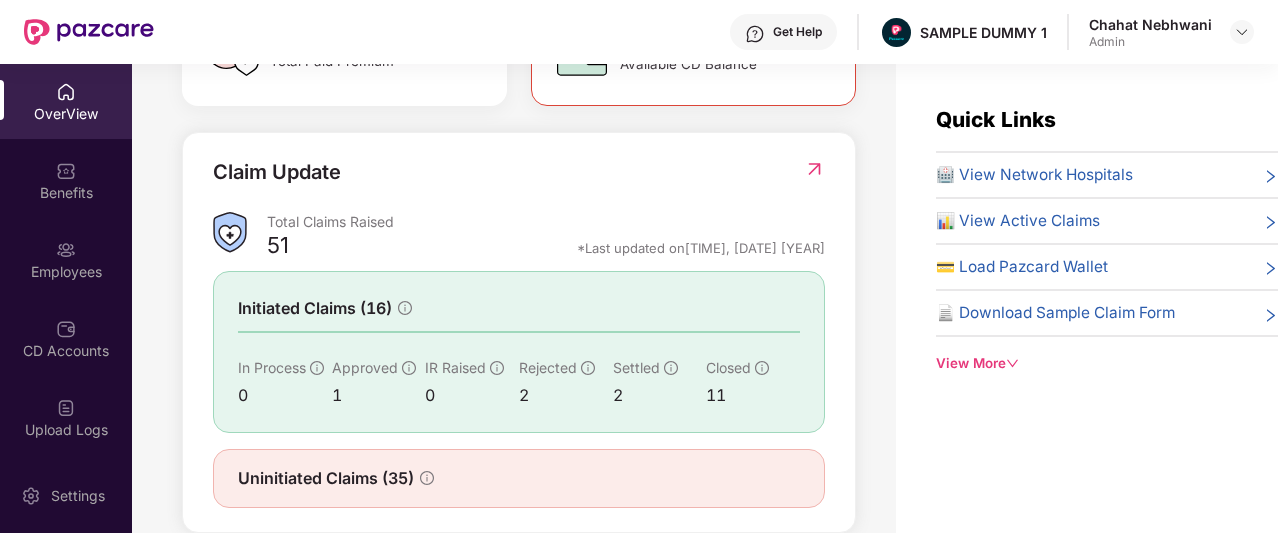 scroll, scrollTop: 707, scrollLeft: 0, axis: vertical 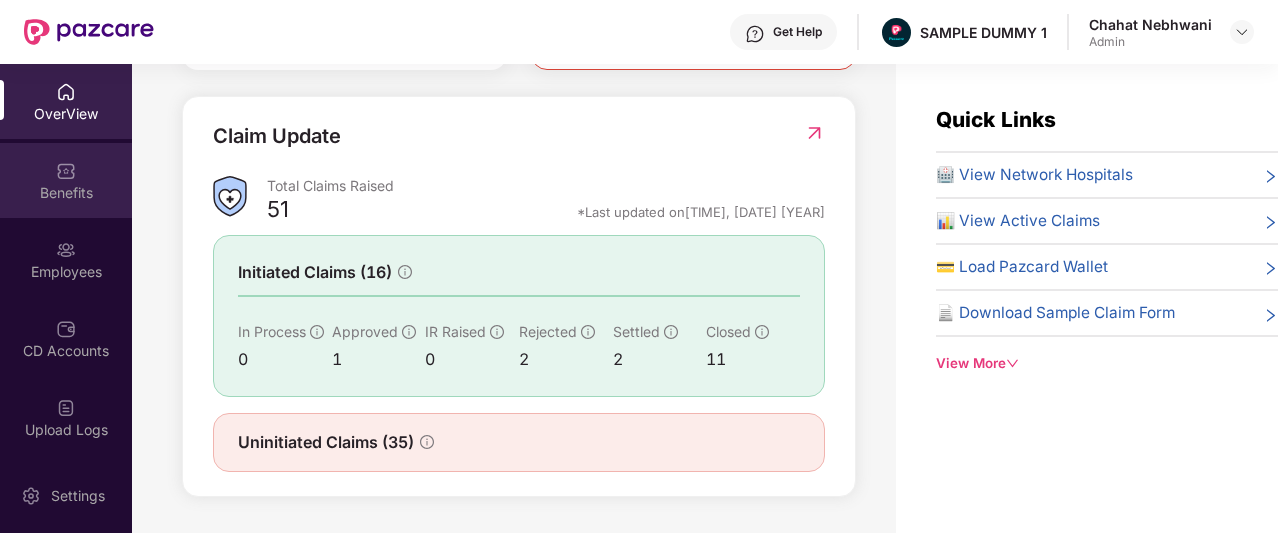 click on "Benefits" at bounding box center [66, 193] 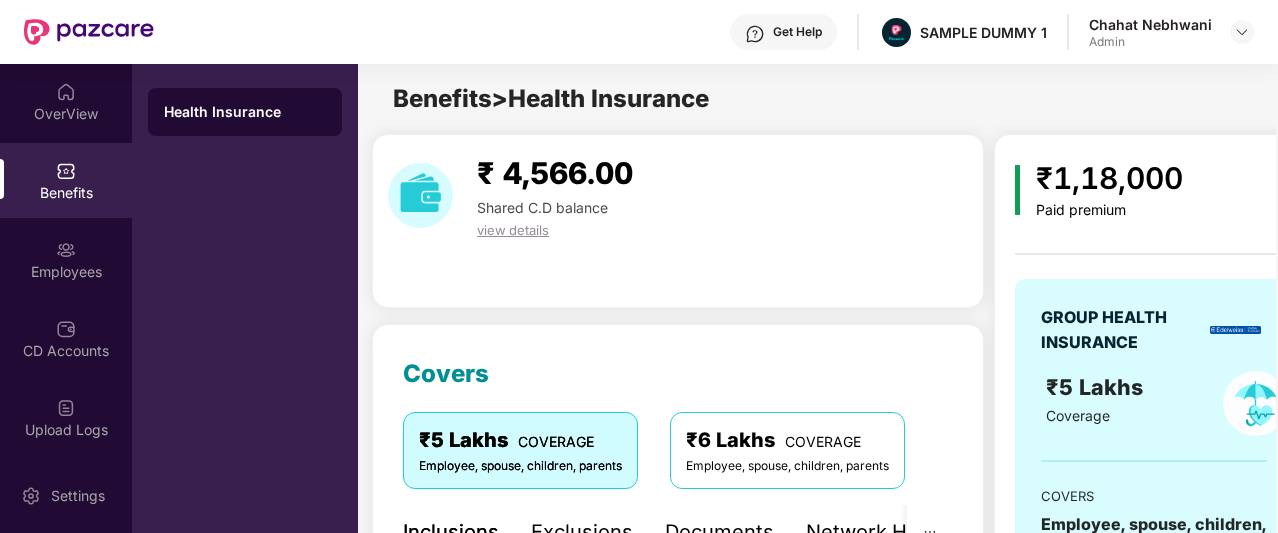 scroll, scrollTop: 116, scrollLeft: 0, axis: vertical 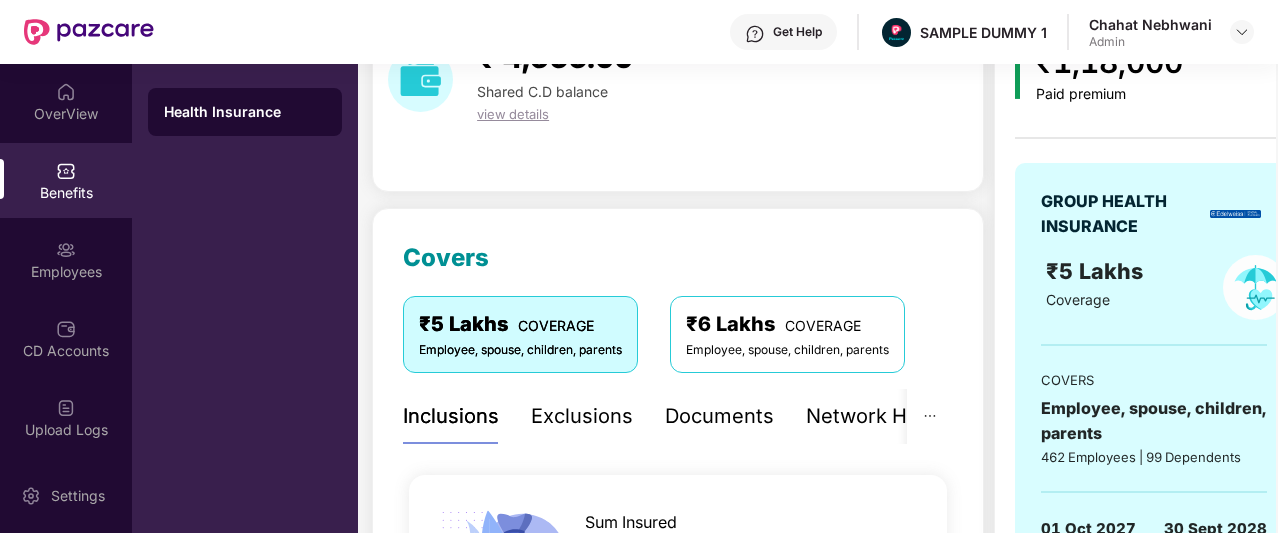 click on "Exclusions" at bounding box center (582, 416) 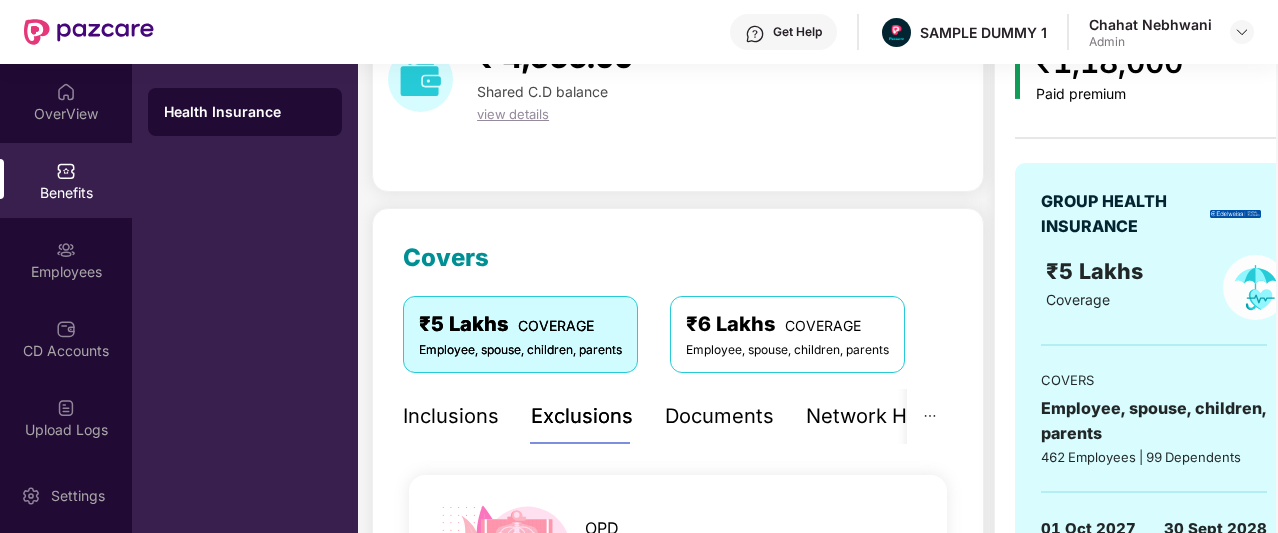 click on "Exclusions" at bounding box center [582, 416] 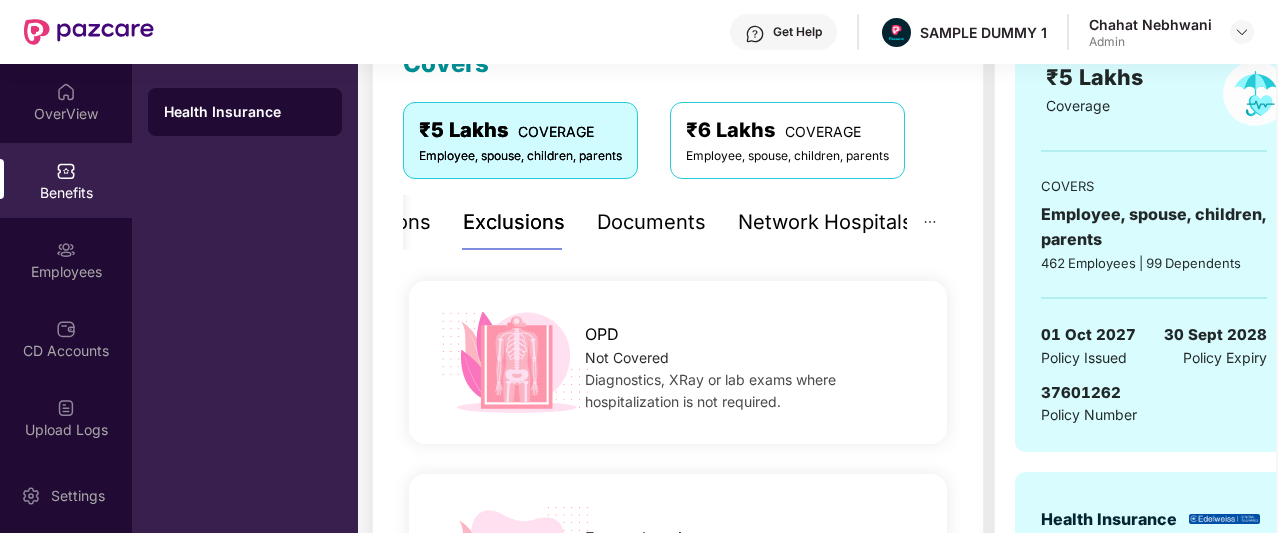 scroll, scrollTop: 278, scrollLeft: 0, axis: vertical 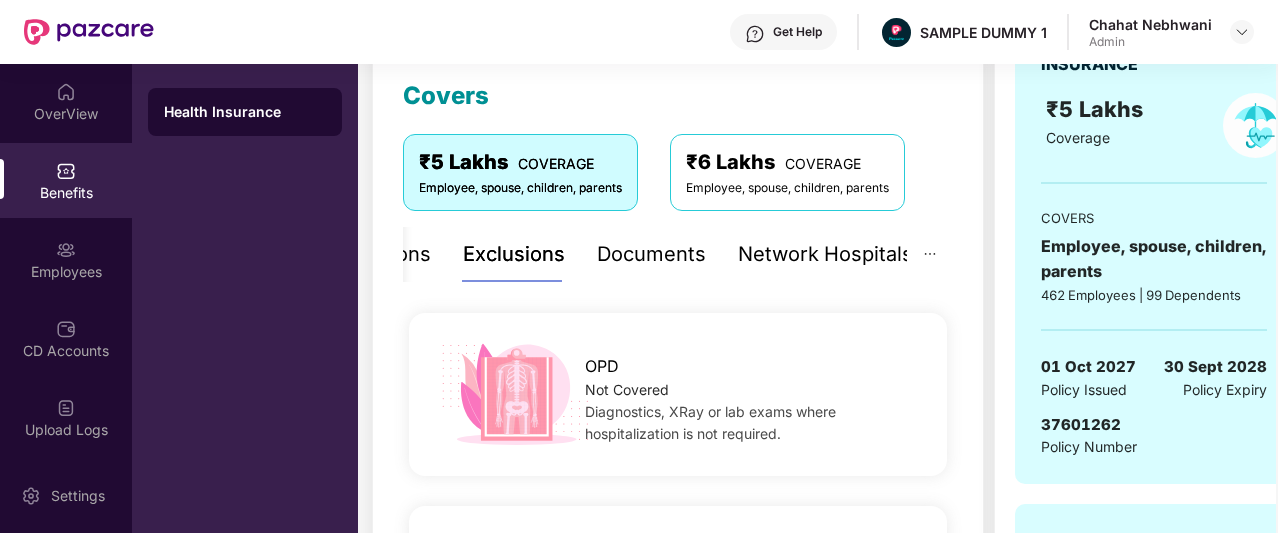 click on "Network Hospitals" at bounding box center [825, 254] 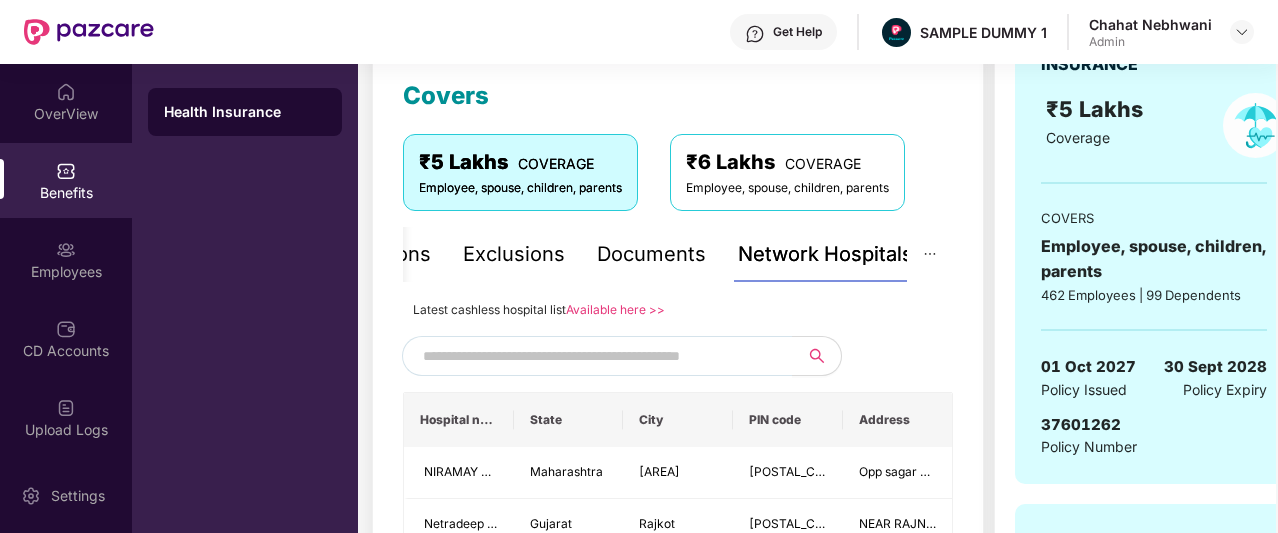 click at bounding box center [594, 356] 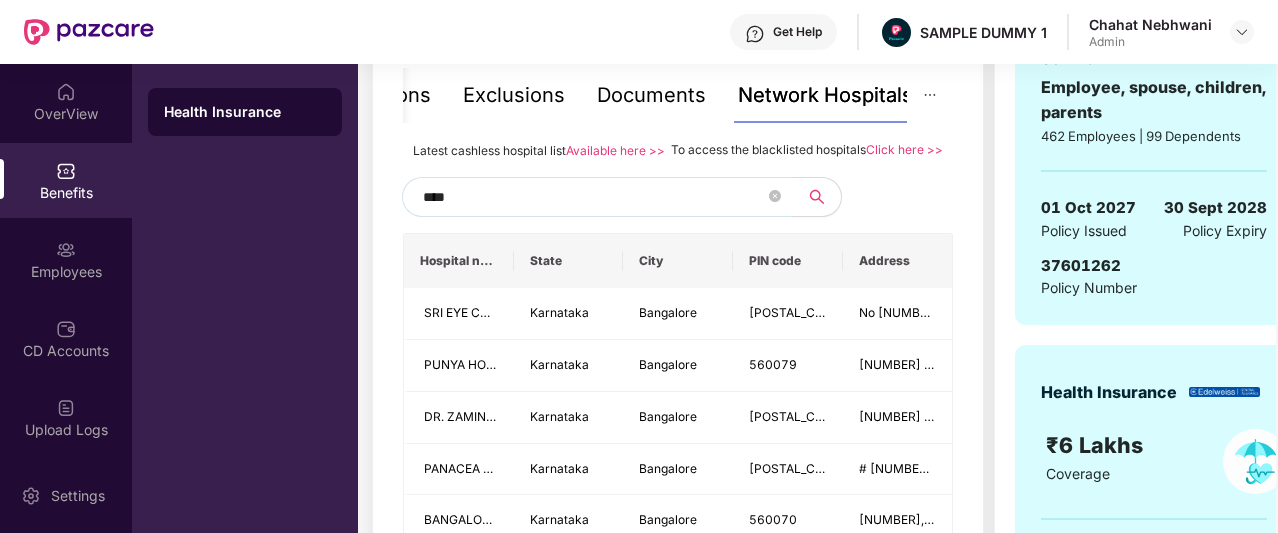 scroll, scrollTop: 506, scrollLeft: 0, axis: vertical 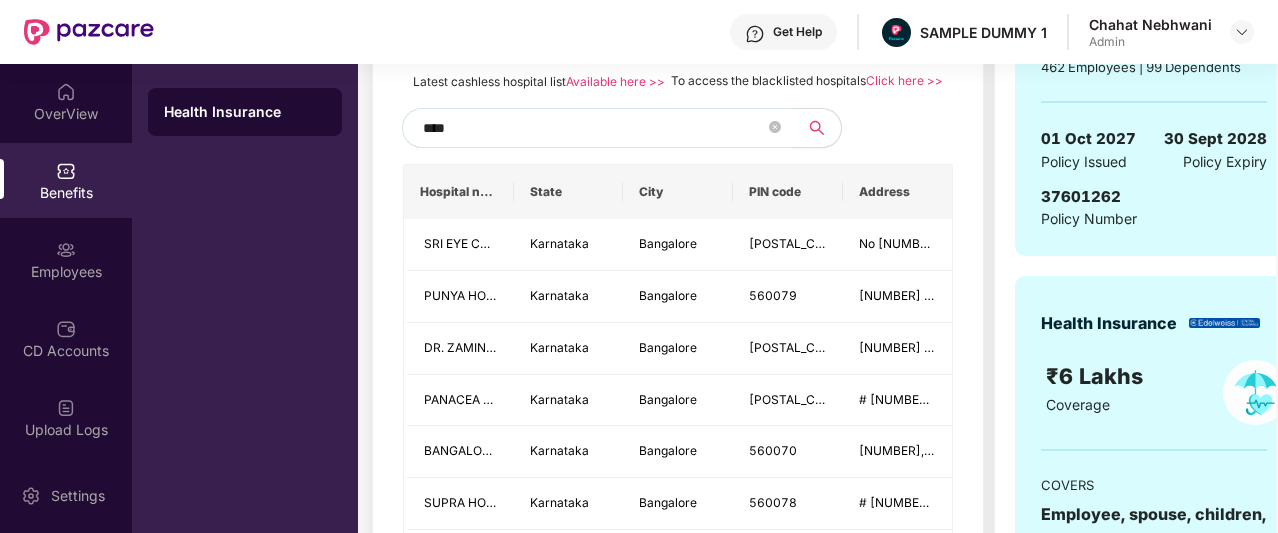 type on "****" 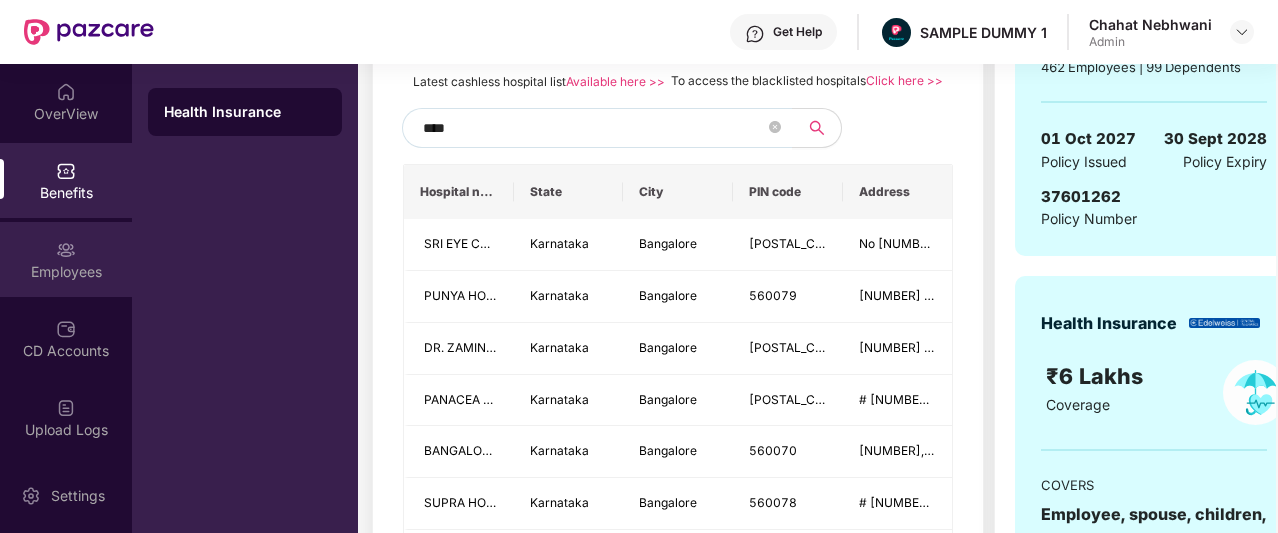 click on "Employees" at bounding box center (66, 272) 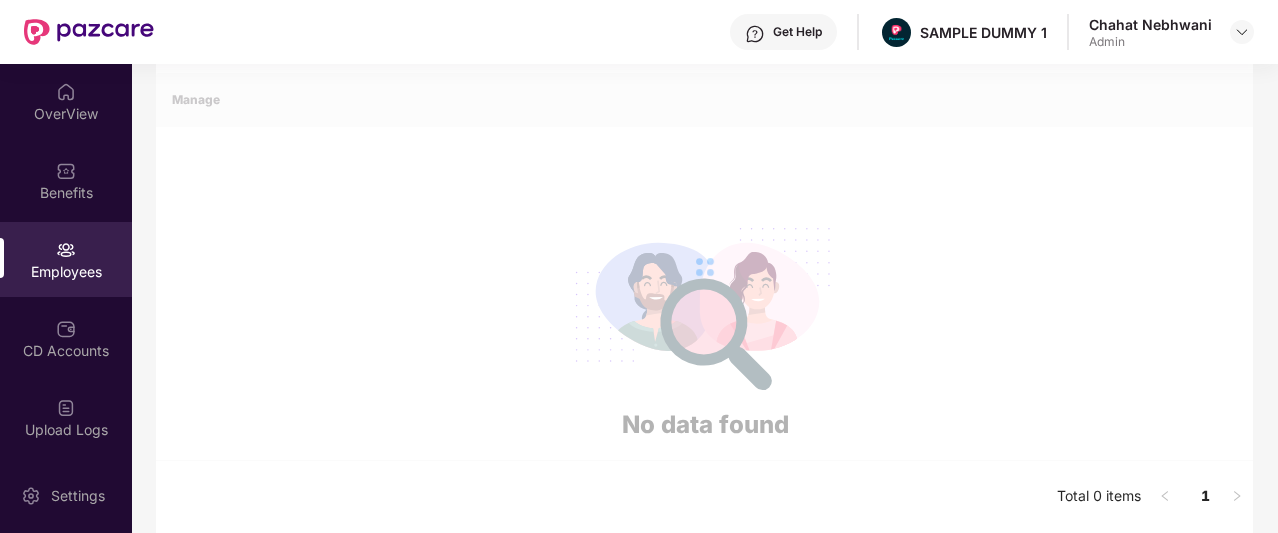 scroll, scrollTop: 312, scrollLeft: 0, axis: vertical 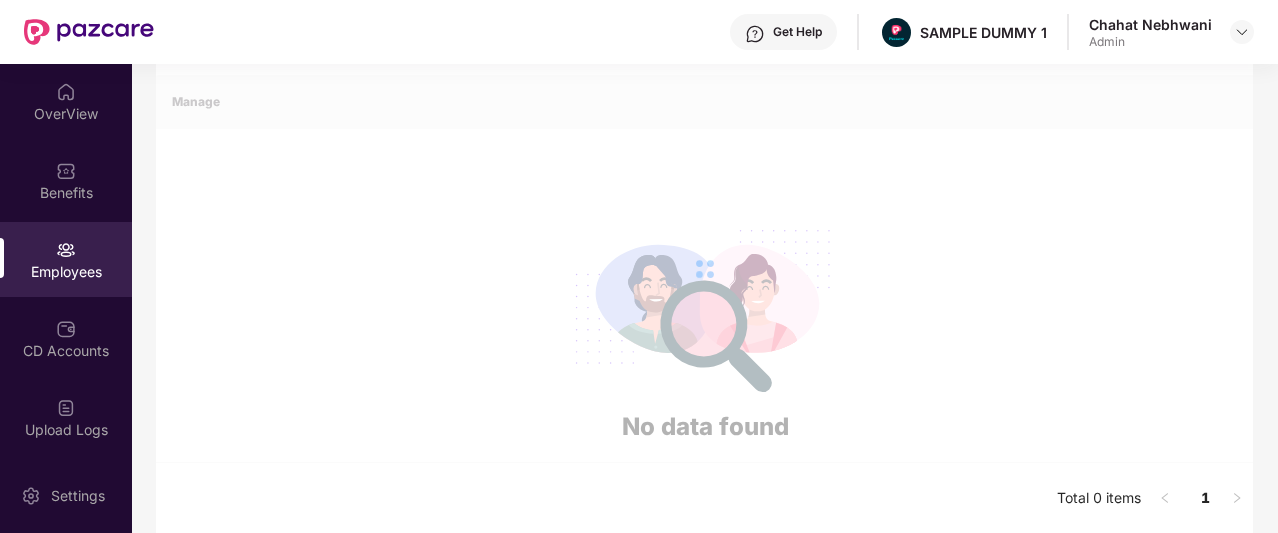 click on "Employees" at bounding box center (66, 272) 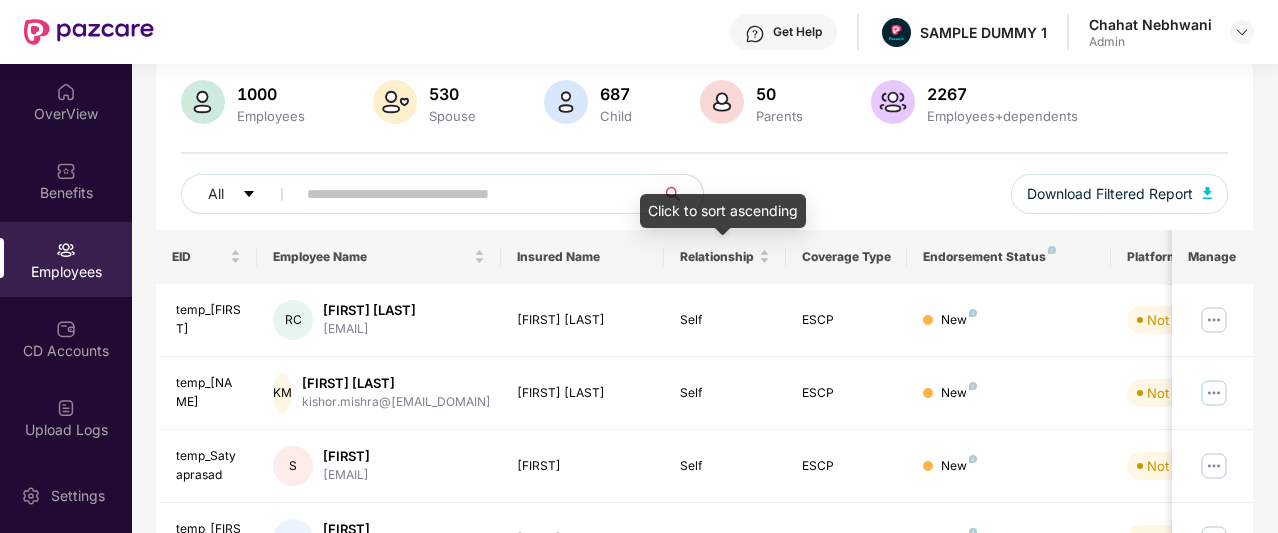 scroll, scrollTop: 41, scrollLeft: 0, axis: vertical 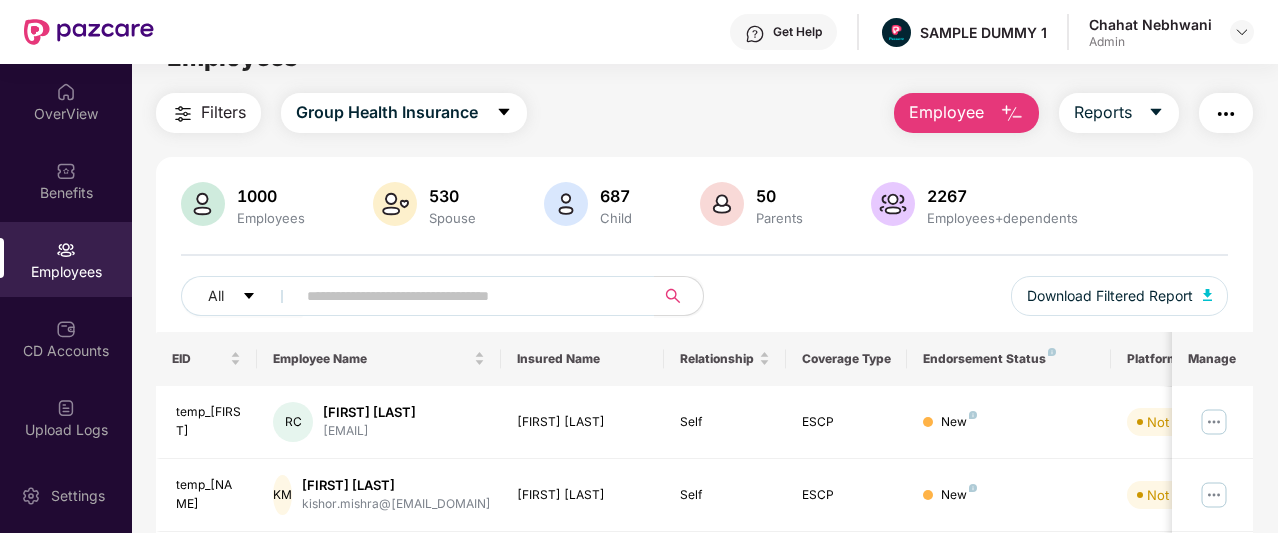 click on "Employee" at bounding box center (946, 112) 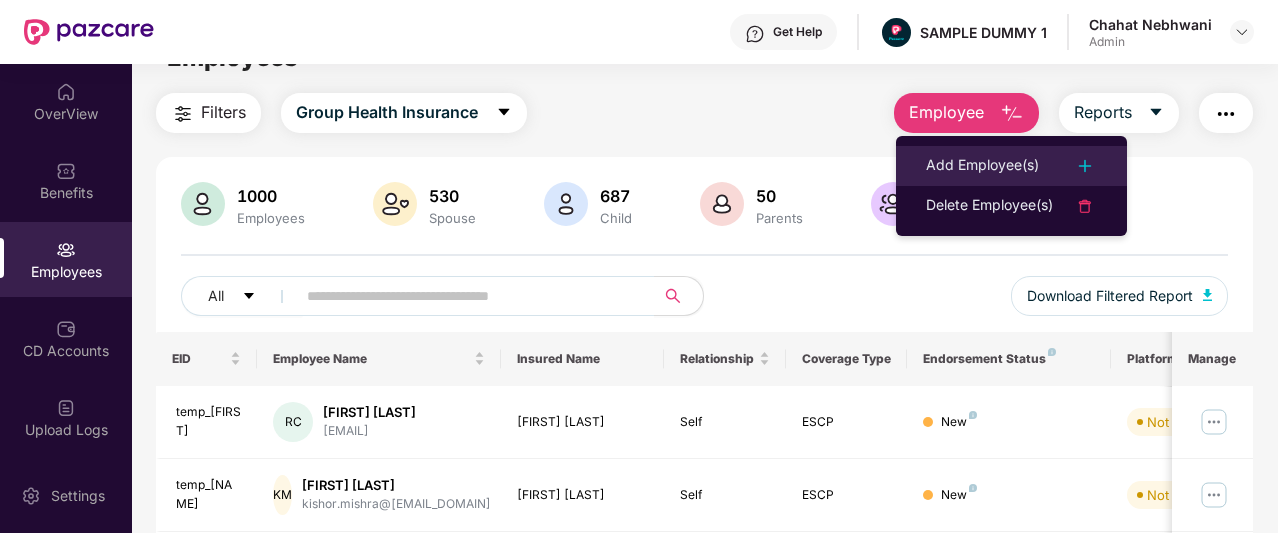 click on "Add Employee(s)" at bounding box center [982, 166] 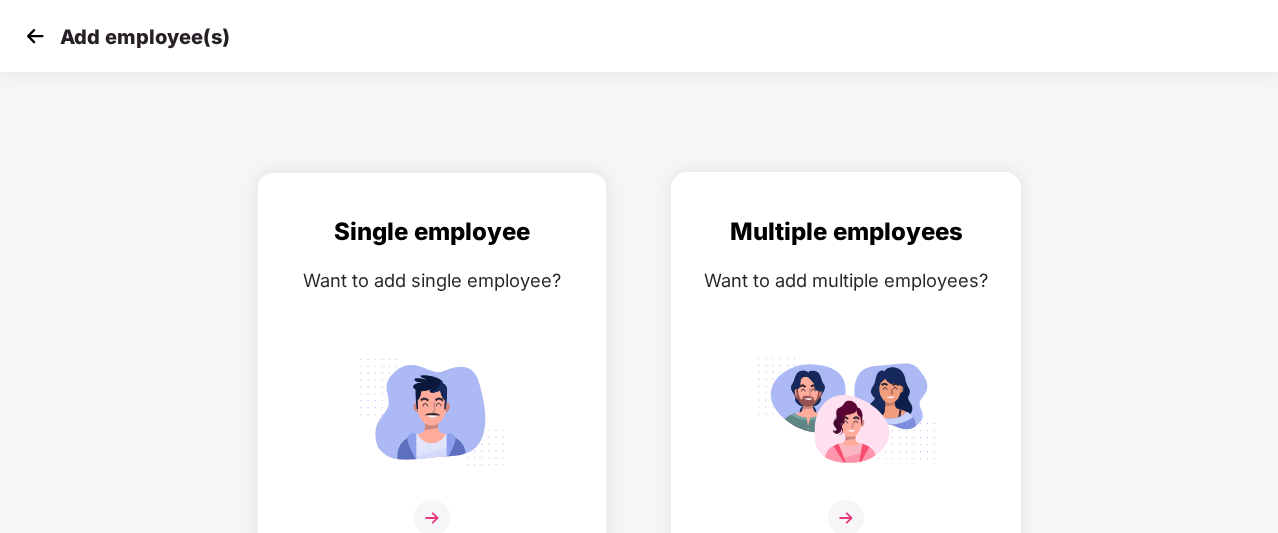 scroll, scrollTop: 32, scrollLeft: 0, axis: vertical 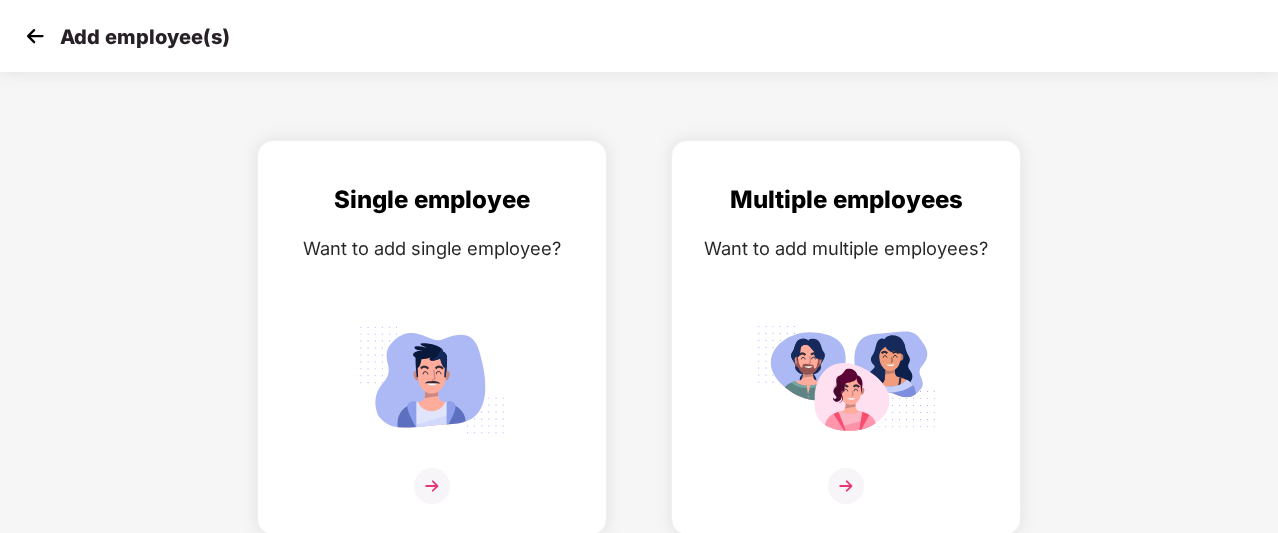 click at bounding box center [35, 36] 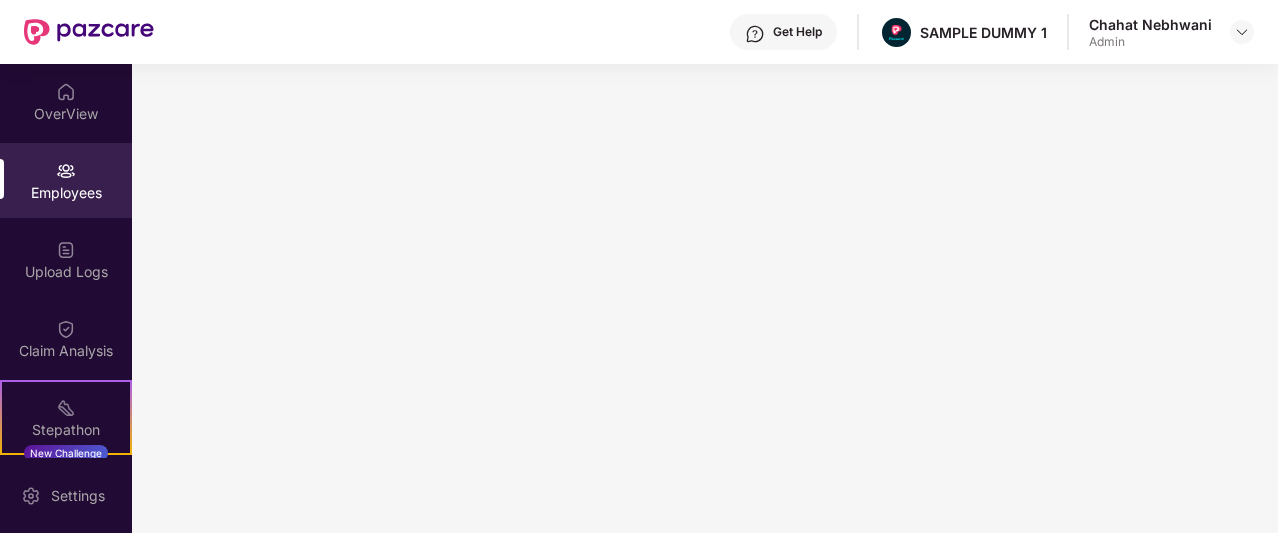 scroll, scrollTop: 0, scrollLeft: 0, axis: both 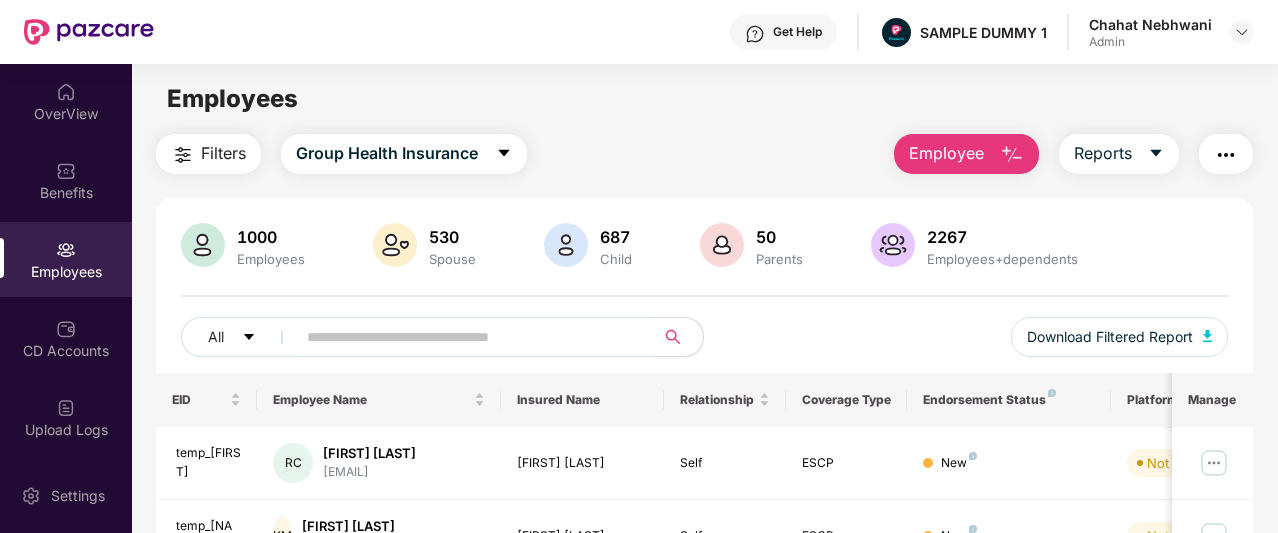 click at bounding box center [1226, 155] 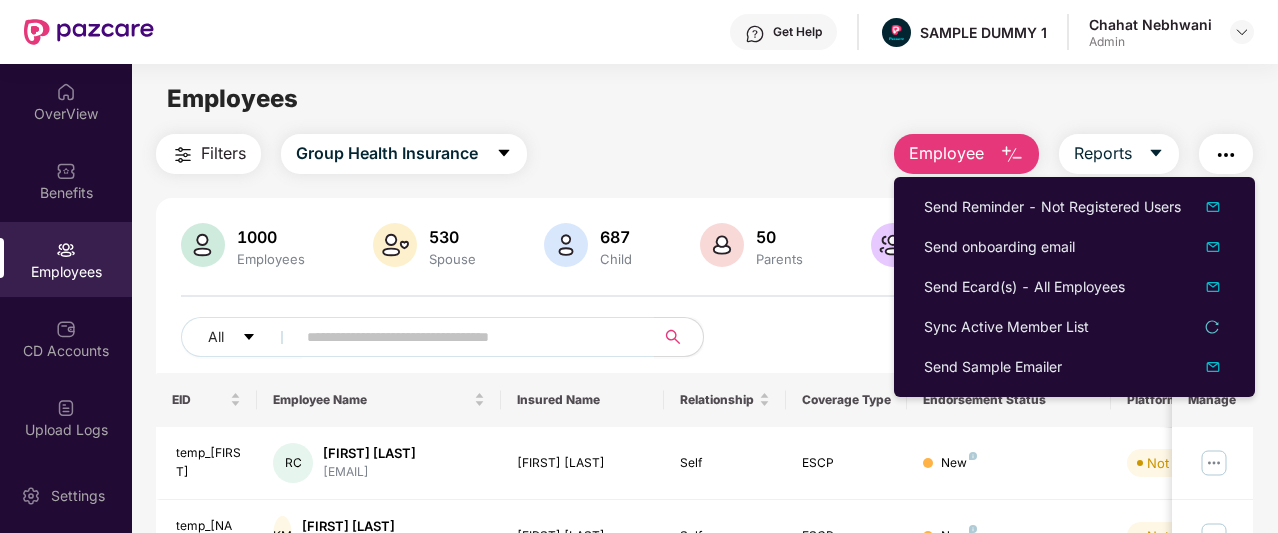 click on "Filters Group Health Insurance Employee  Reports" at bounding box center [704, 154] 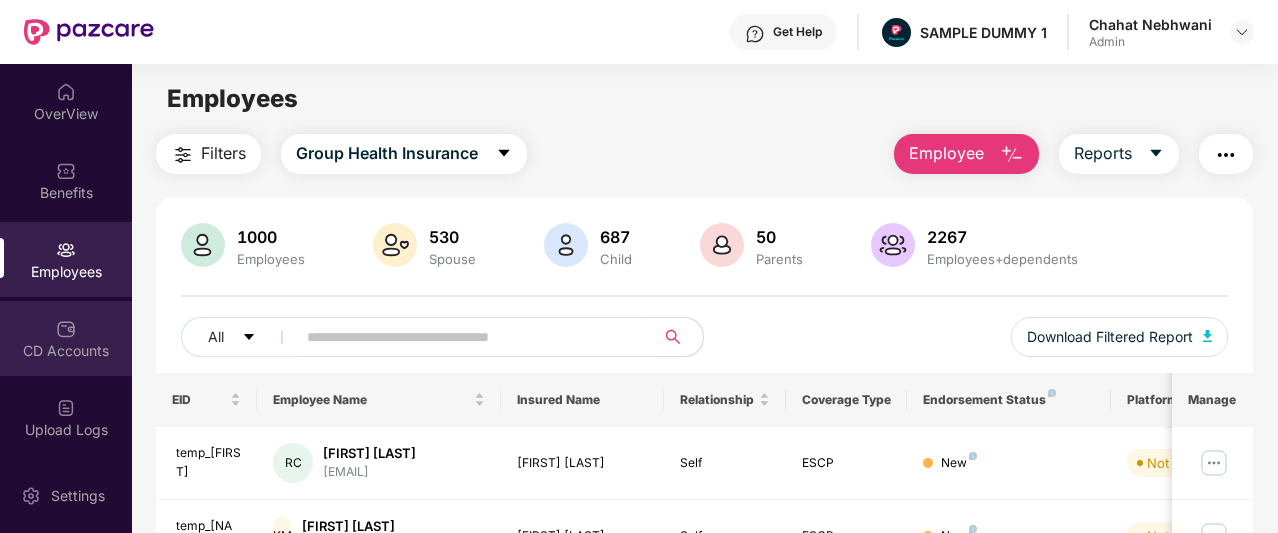 click on "CD Accounts" at bounding box center (66, 351) 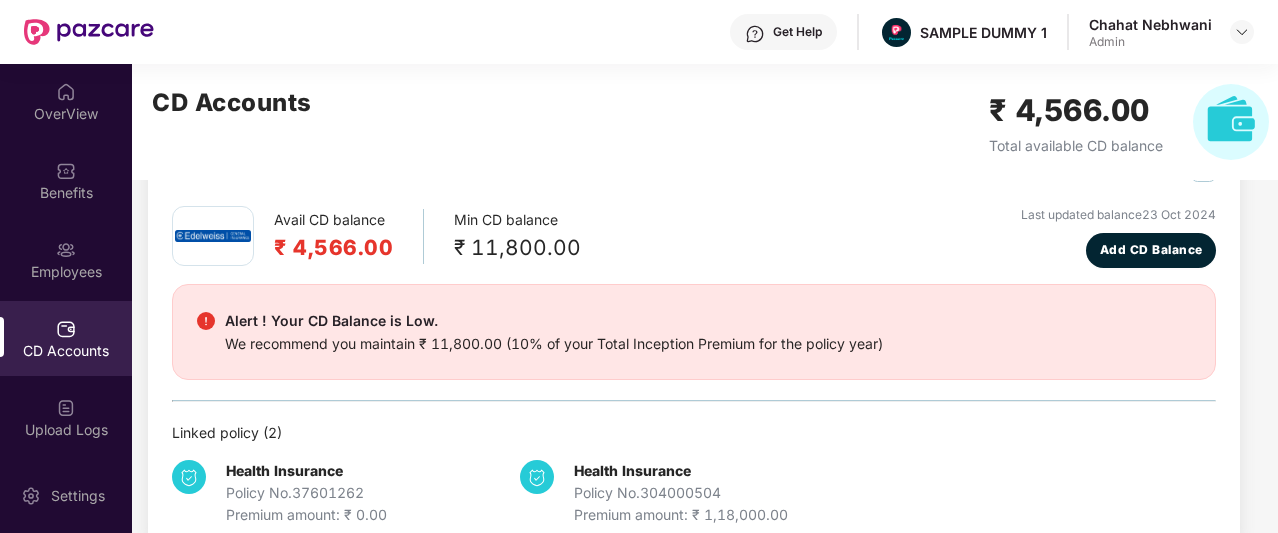 scroll, scrollTop: 34, scrollLeft: 0, axis: vertical 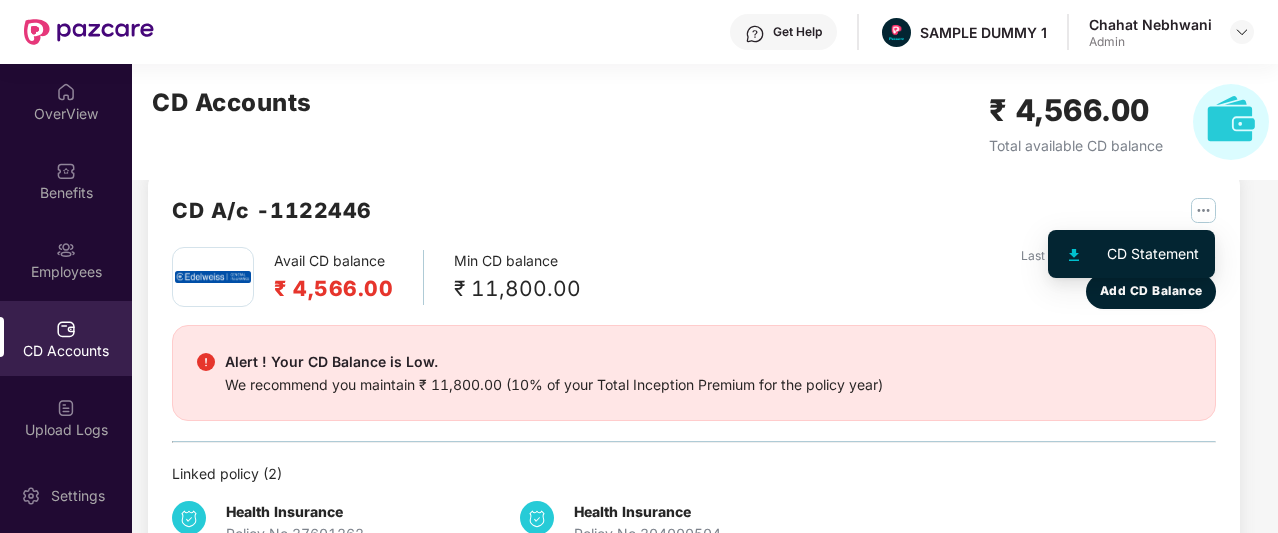 click at bounding box center (1203, 210) 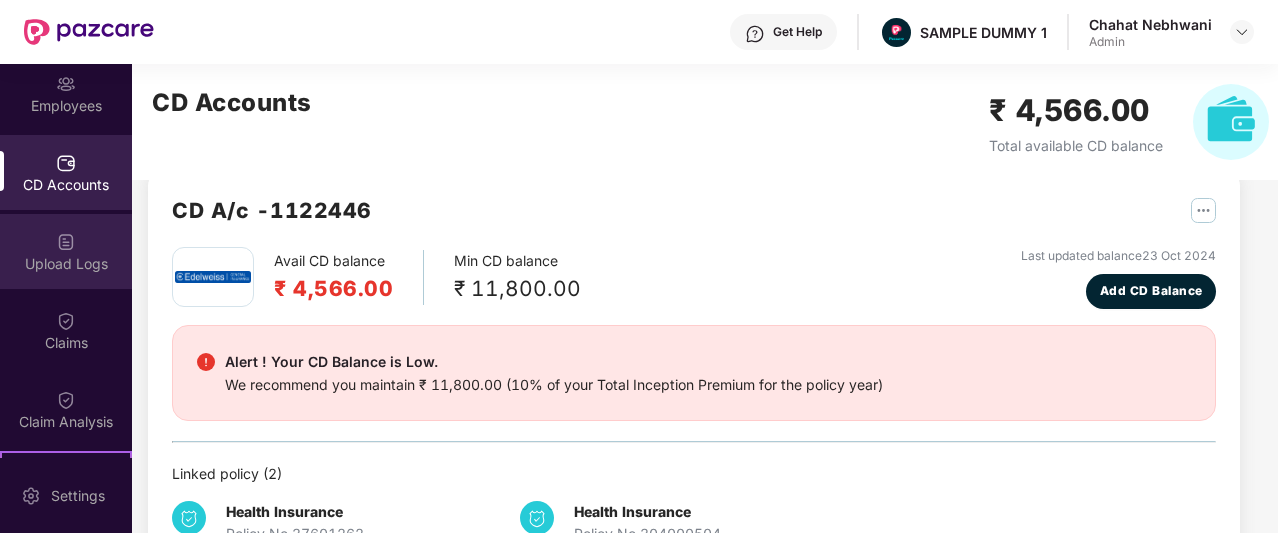 scroll, scrollTop: 169, scrollLeft: 0, axis: vertical 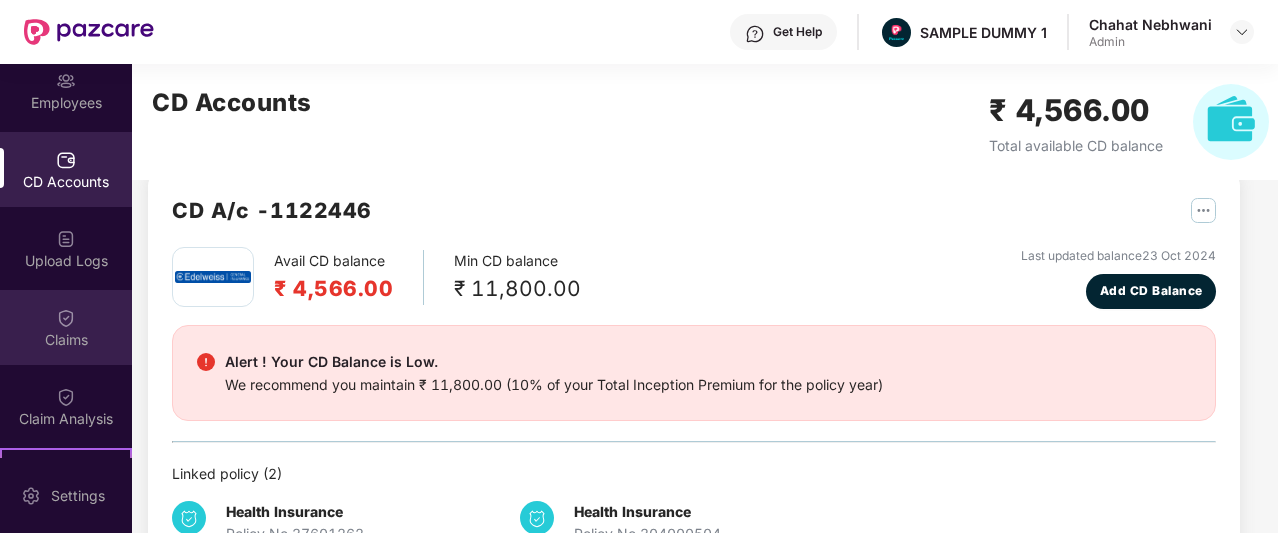 click on "Claims" at bounding box center [66, 340] 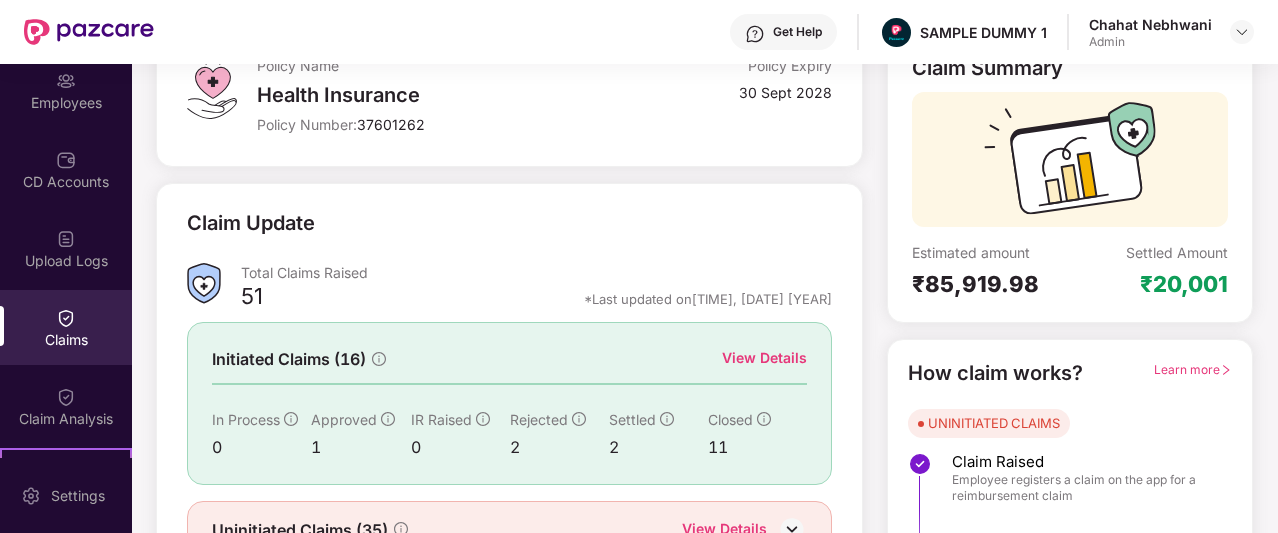 scroll, scrollTop: 151, scrollLeft: 0, axis: vertical 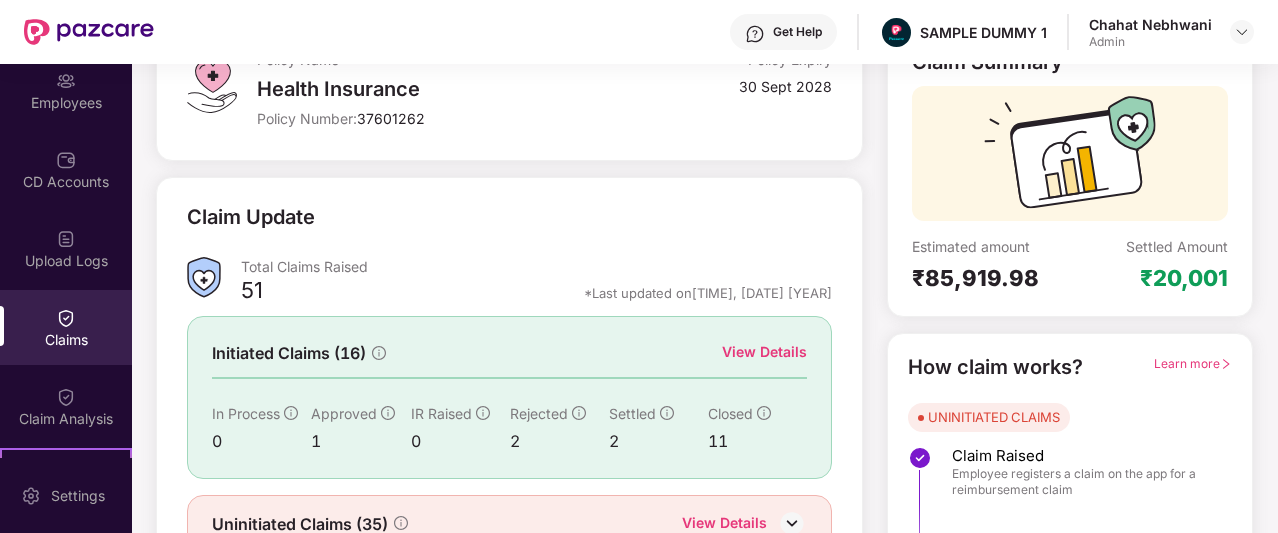 click on "View Details" at bounding box center (764, 352) 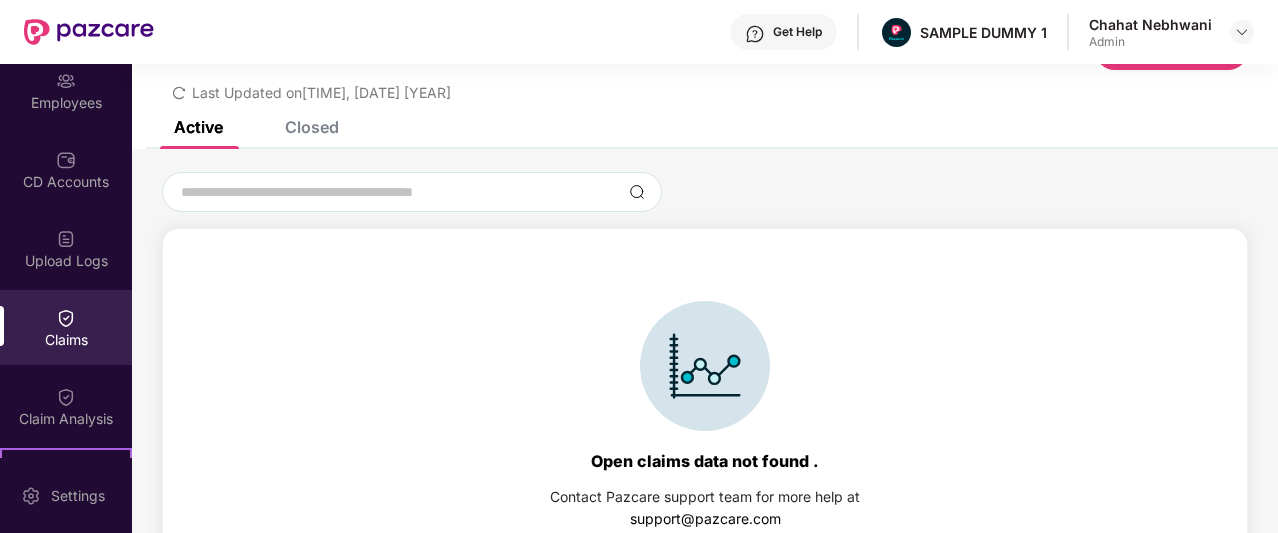 scroll, scrollTop: 92, scrollLeft: 0, axis: vertical 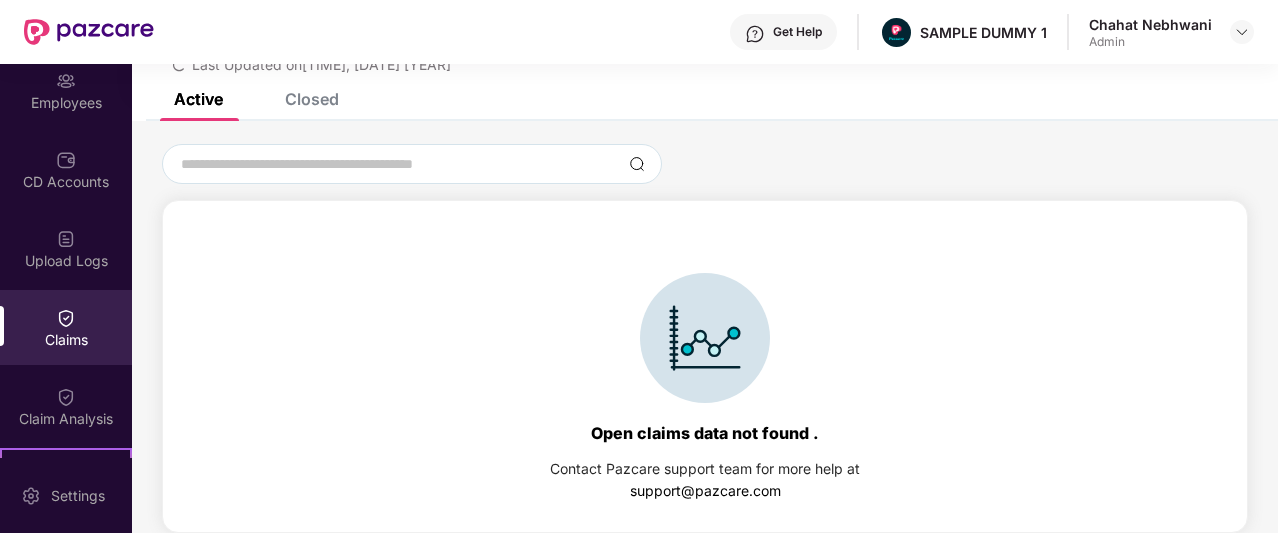 click on "Closed" at bounding box center [297, 99] 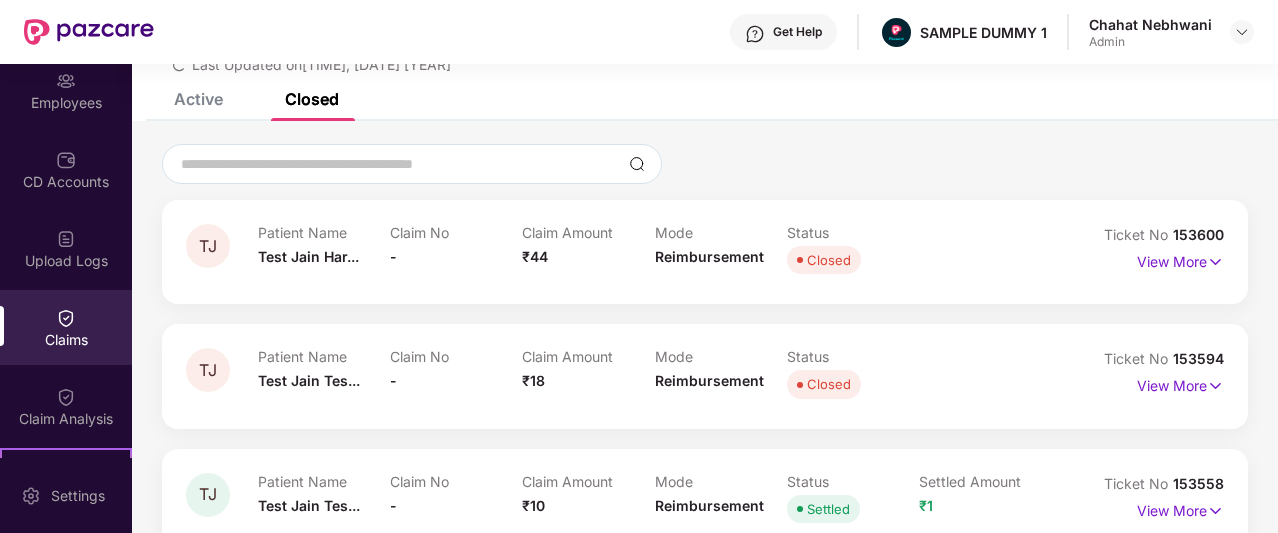 scroll, scrollTop: 151, scrollLeft: 0, axis: vertical 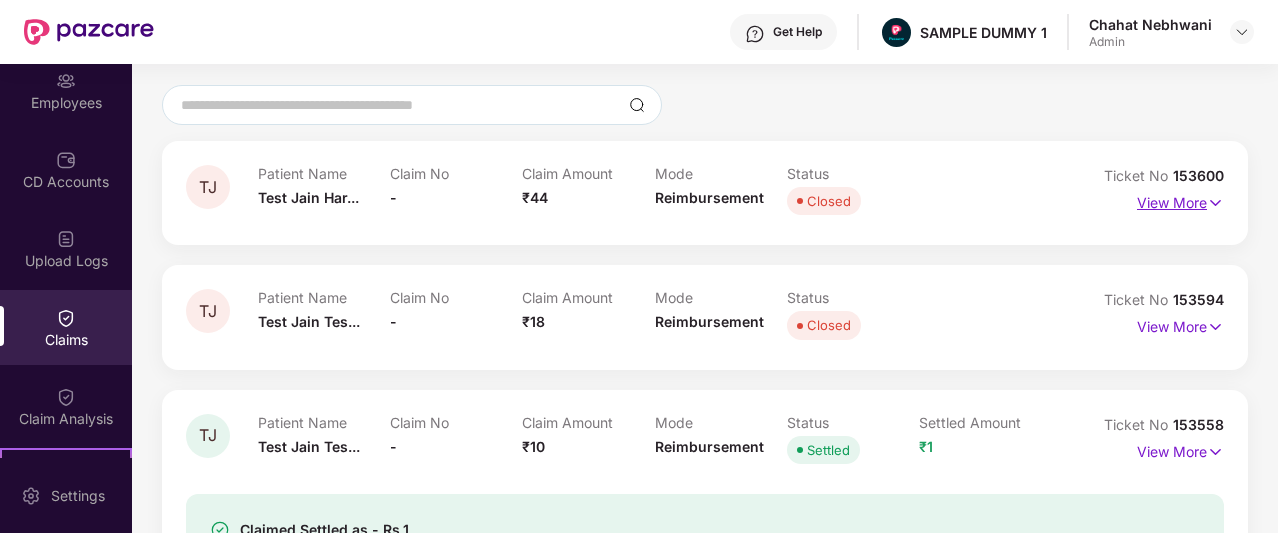 click on "View More" at bounding box center [1180, 200] 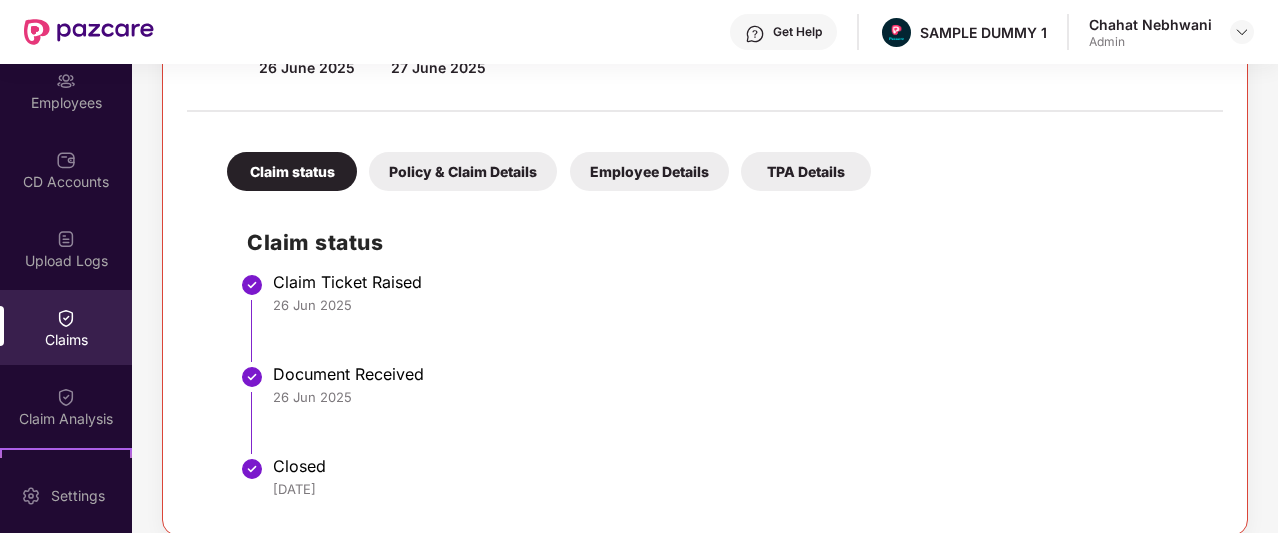 scroll, scrollTop: 383, scrollLeft: 0, axis: vertical 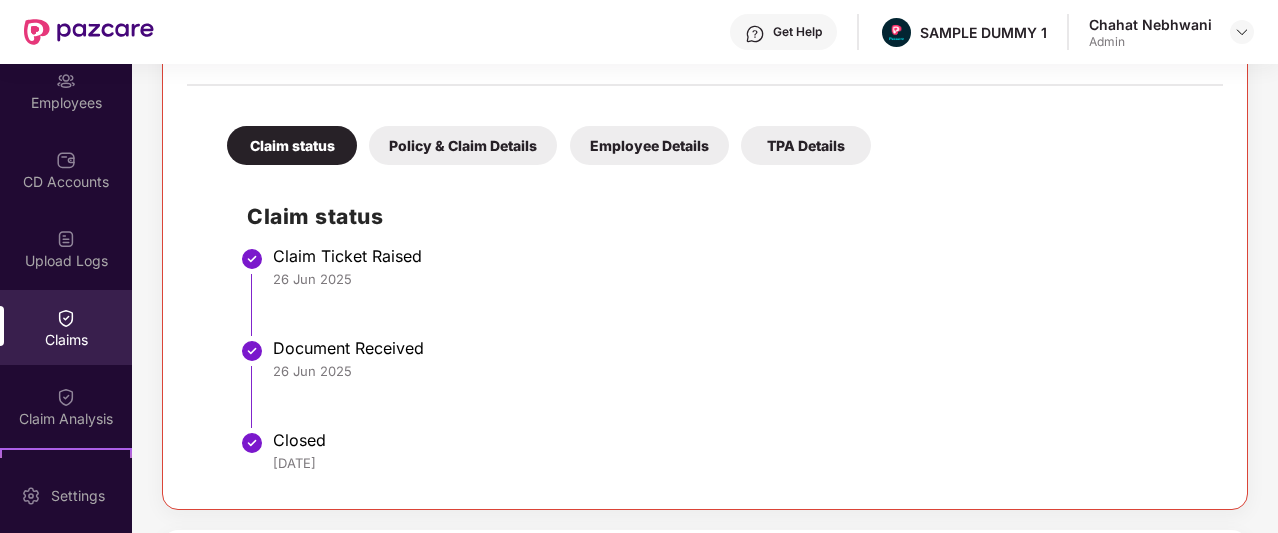 drag, startPoint x: 778, startPoint y: 265, endPoint x: 616, endPoint y: 387, distance: 202.8004 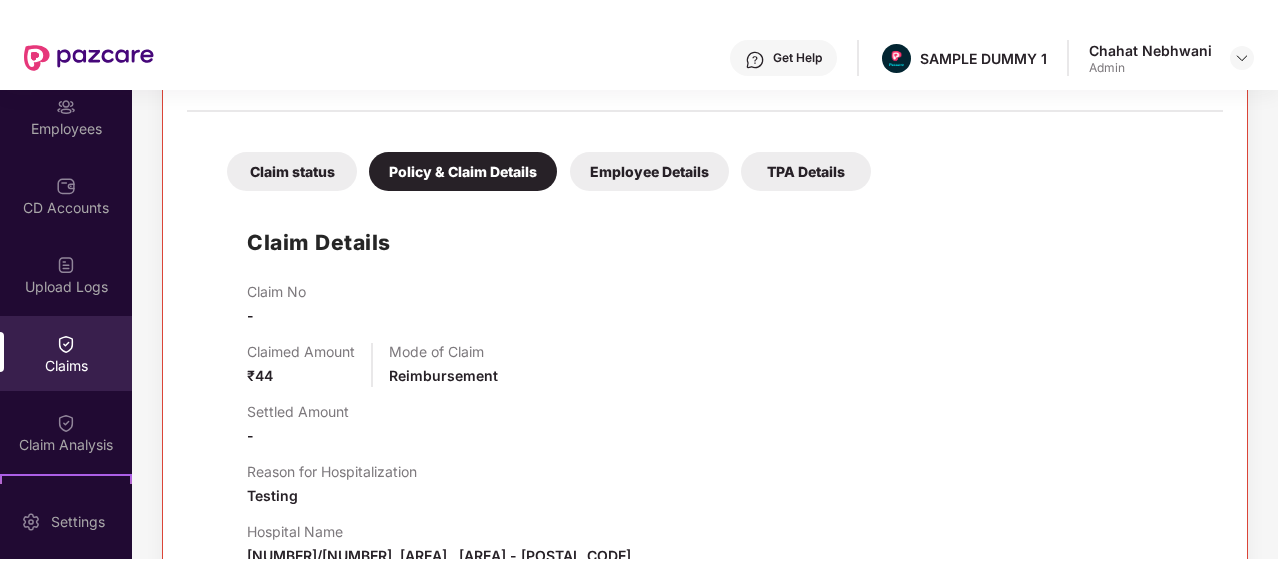 scroll, scrollTop: 424, scrollLeft: 0, axis: vertical 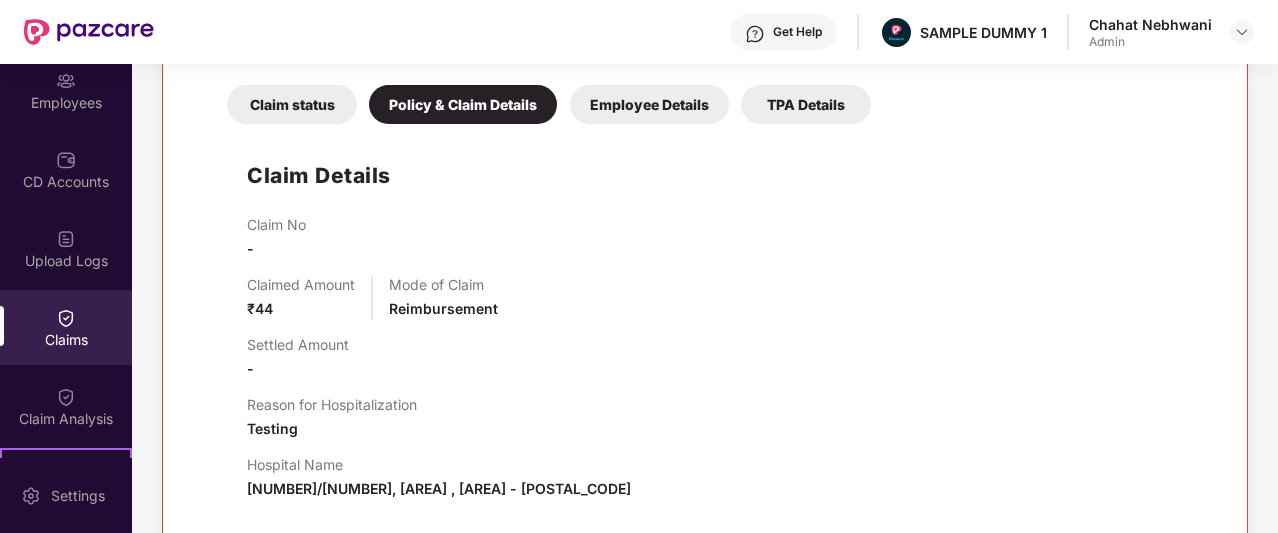 click on "Employee Details" at bounding box center [649, 104] 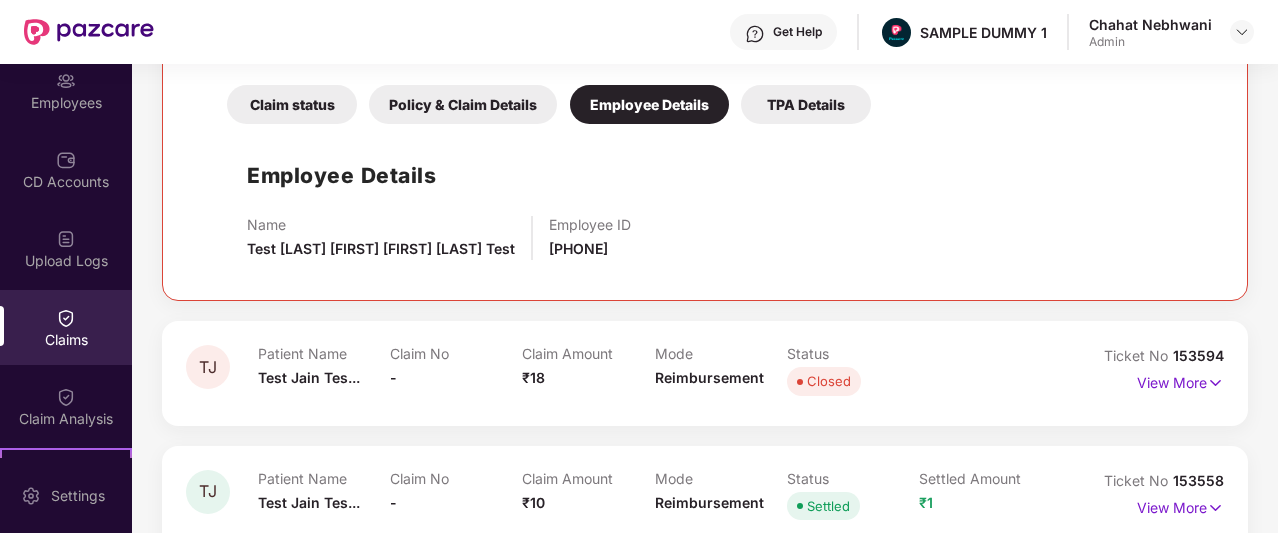 click on "TPA Details" at bounding box center (806, 104) 